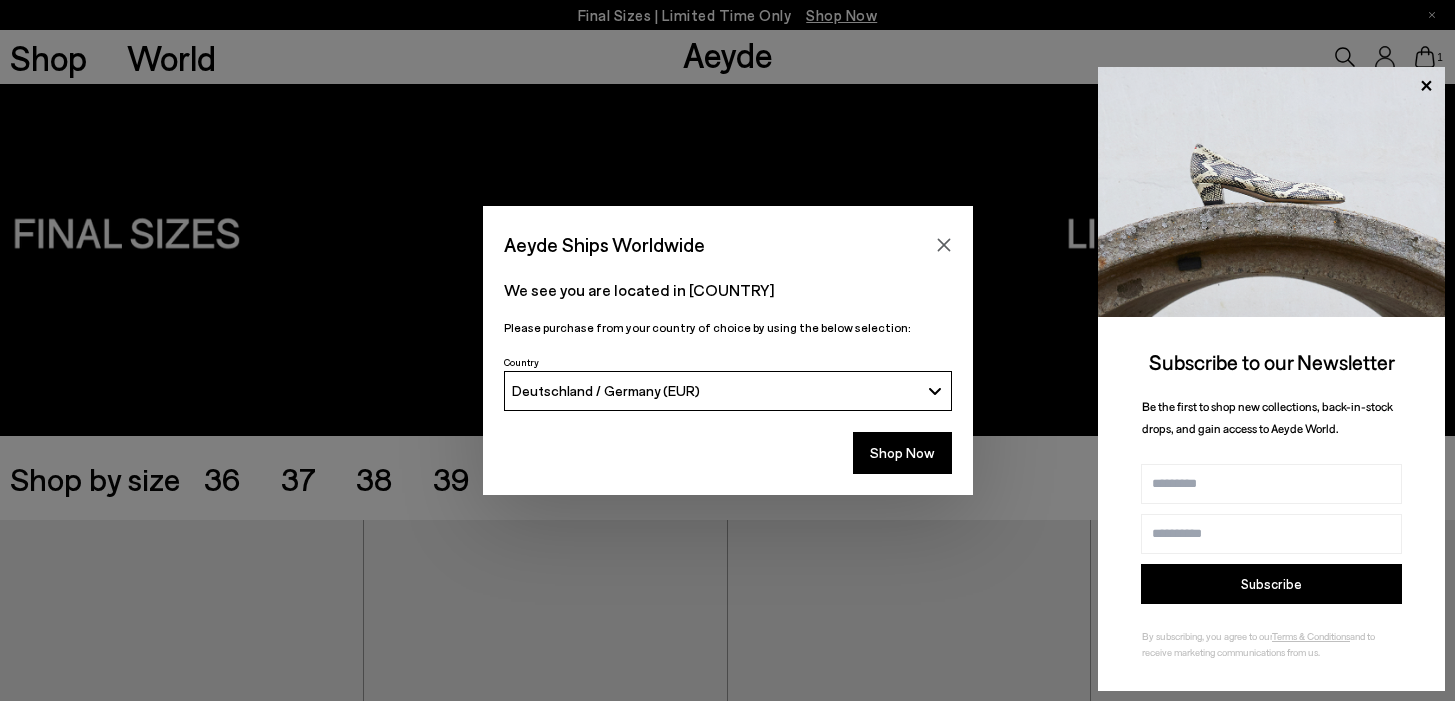 scroll, scrollTop: 0, scrollLeft: 0, axis: both 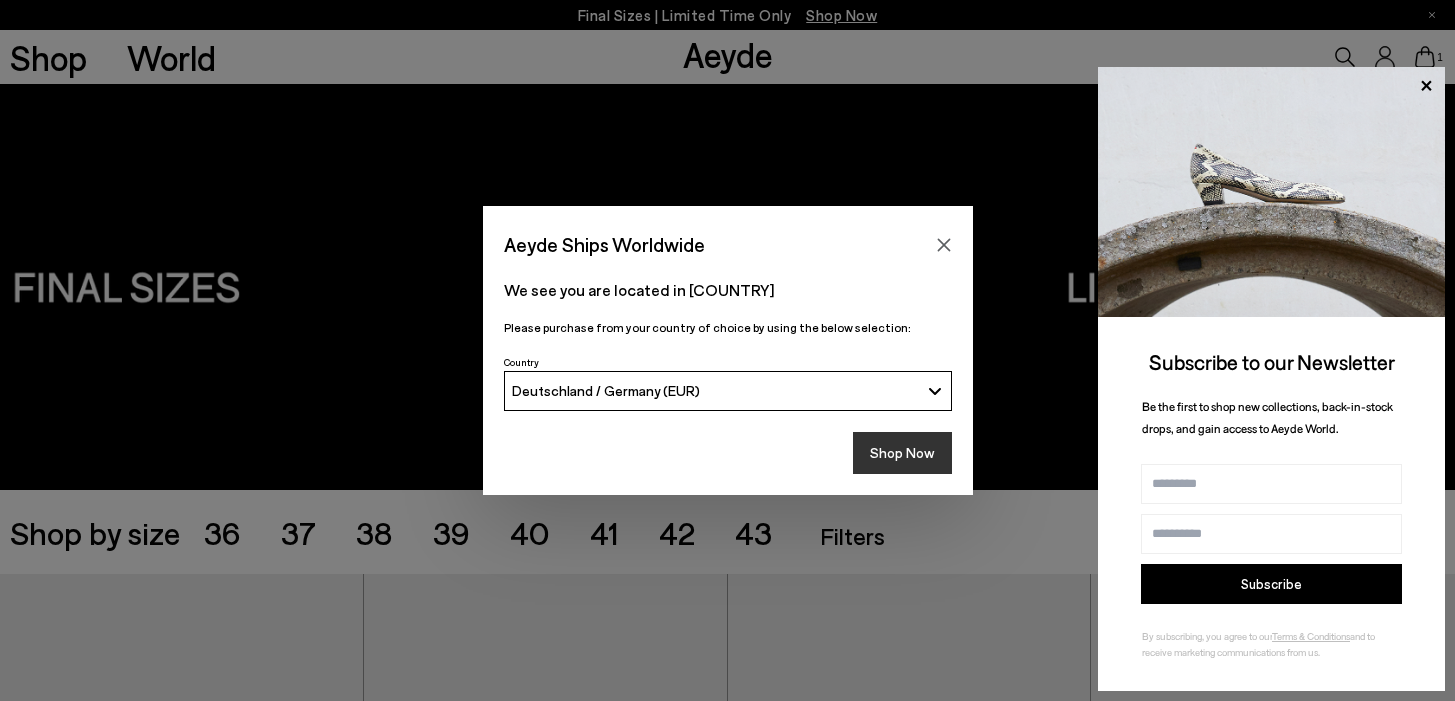 click on "Shop Now" at bounding box center (902, 453) 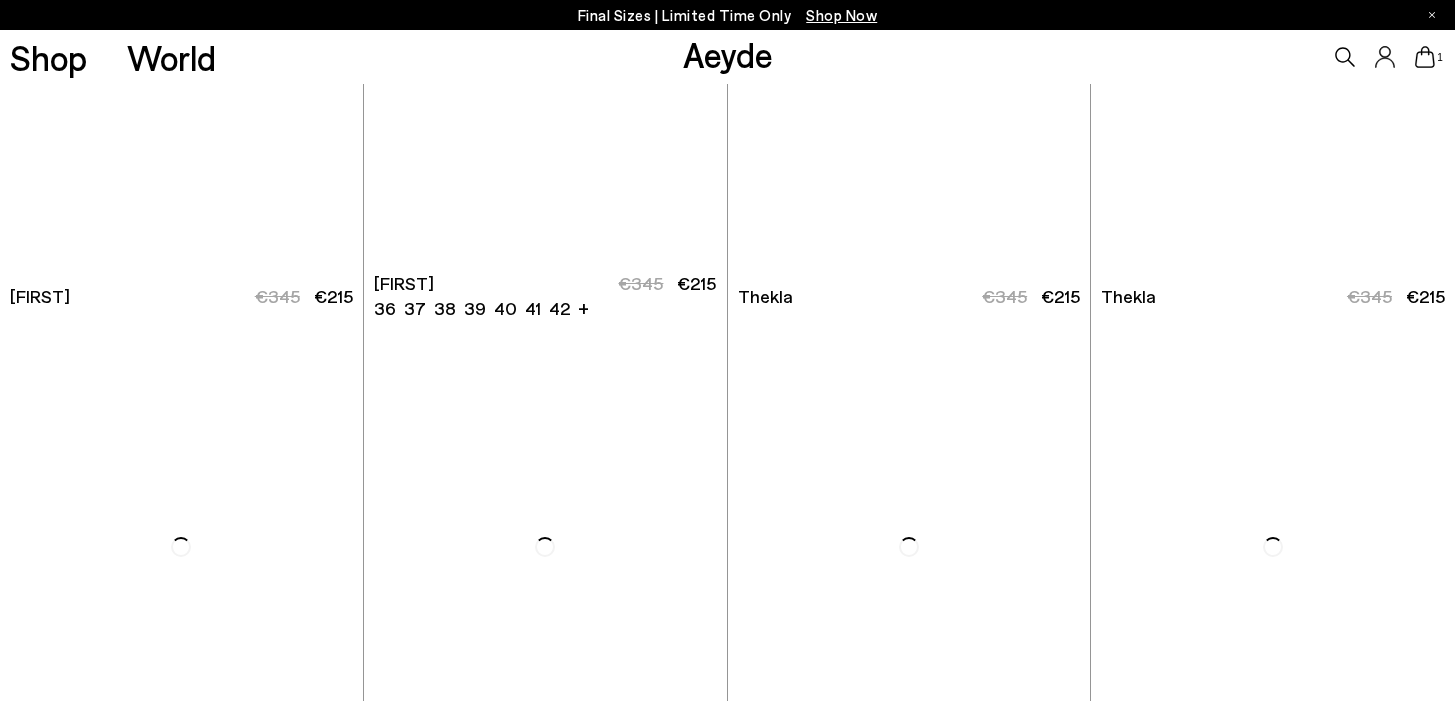 scroll, scrollTop: 8961, scrollLeft: 0, axis: vertical 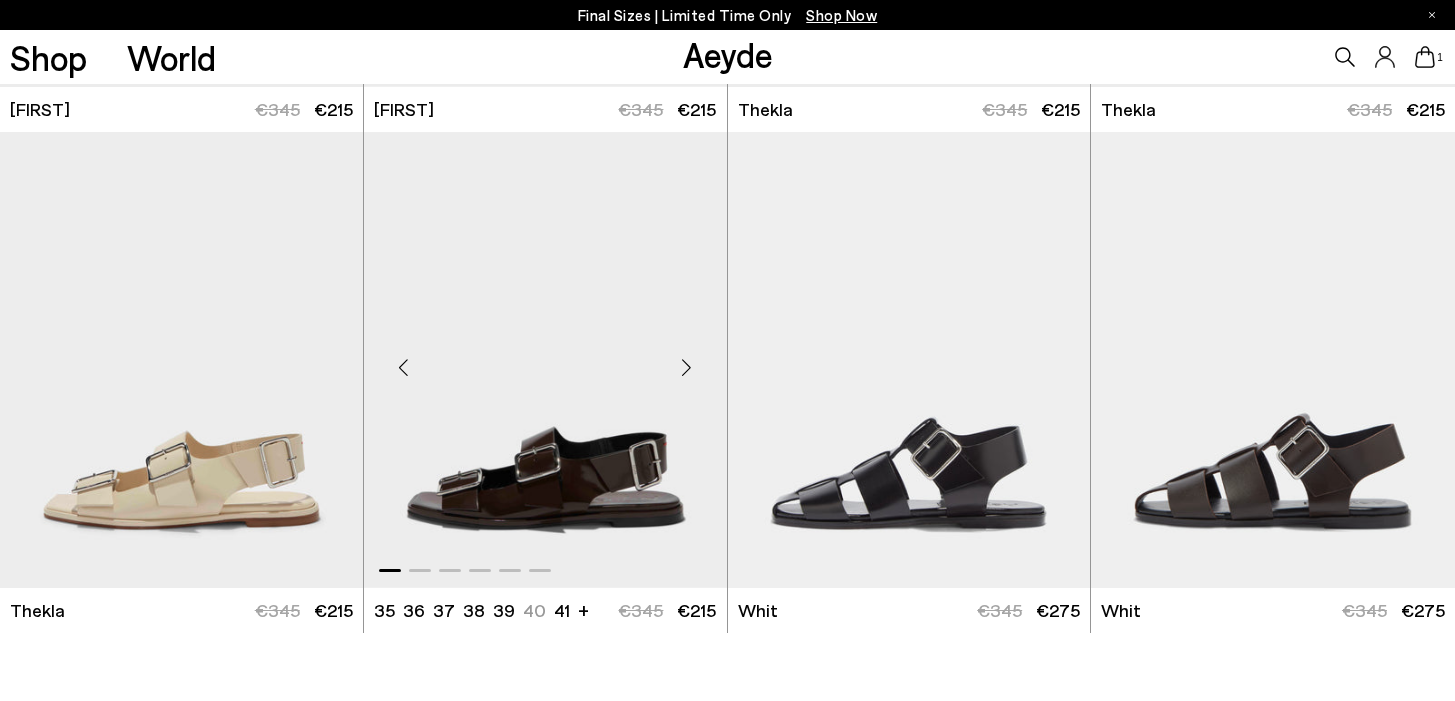 click at bounding box center (545, 360) 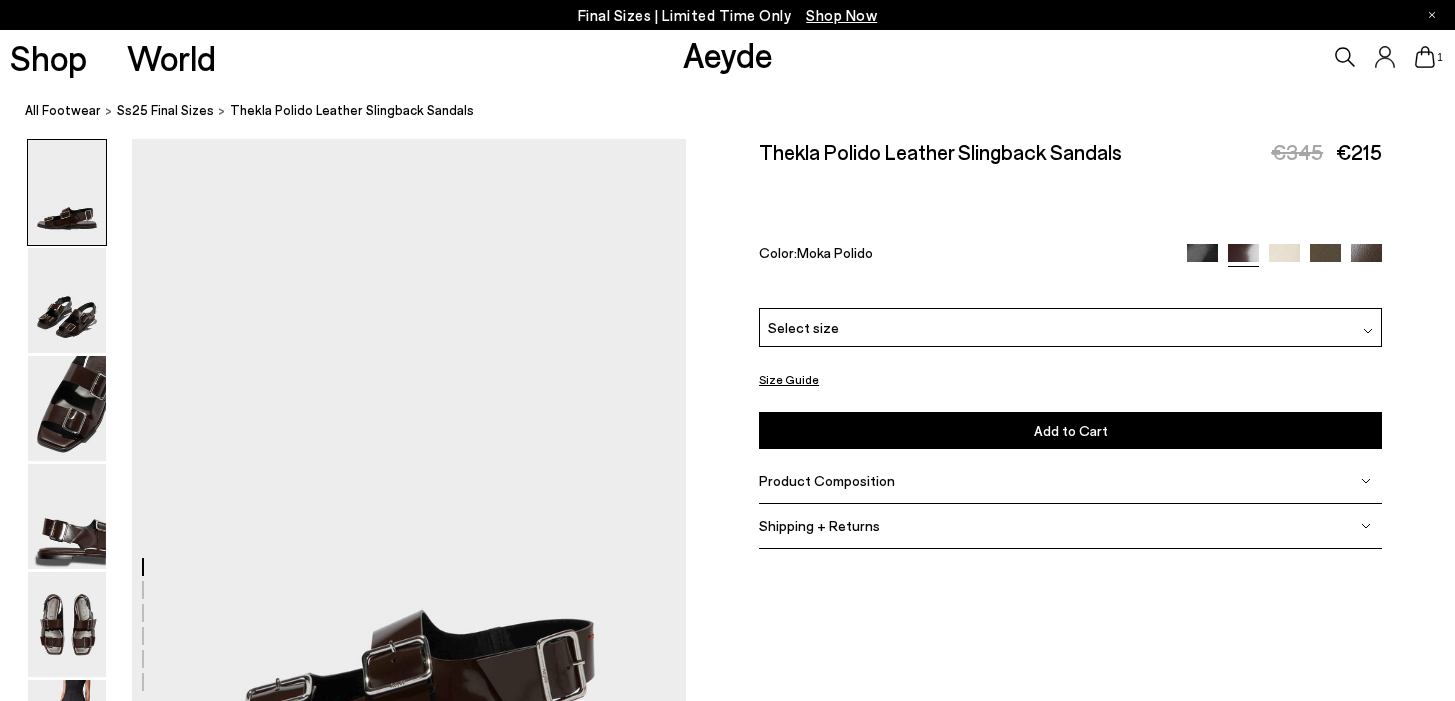 scroll, scrollTop: 0, scrollLeft: 0, axis: both 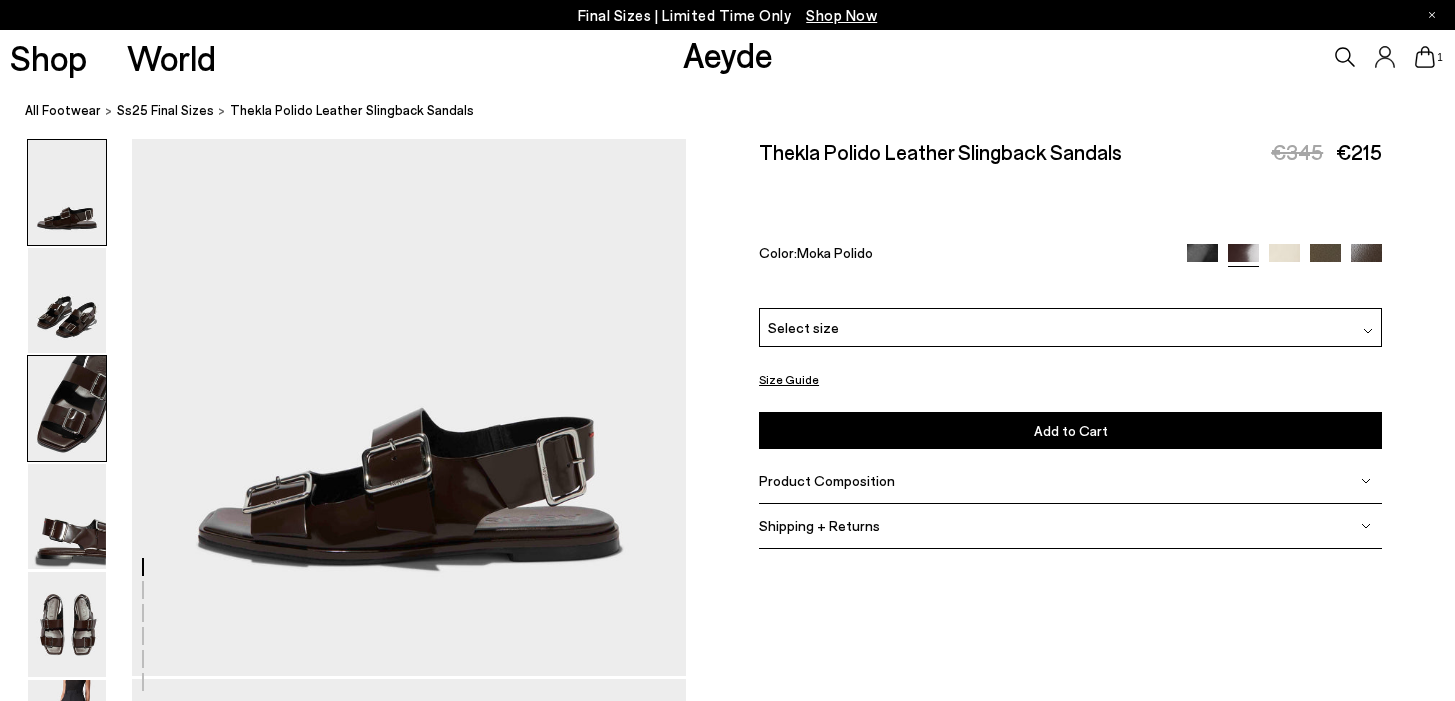 click at bounding box center [67, 408] 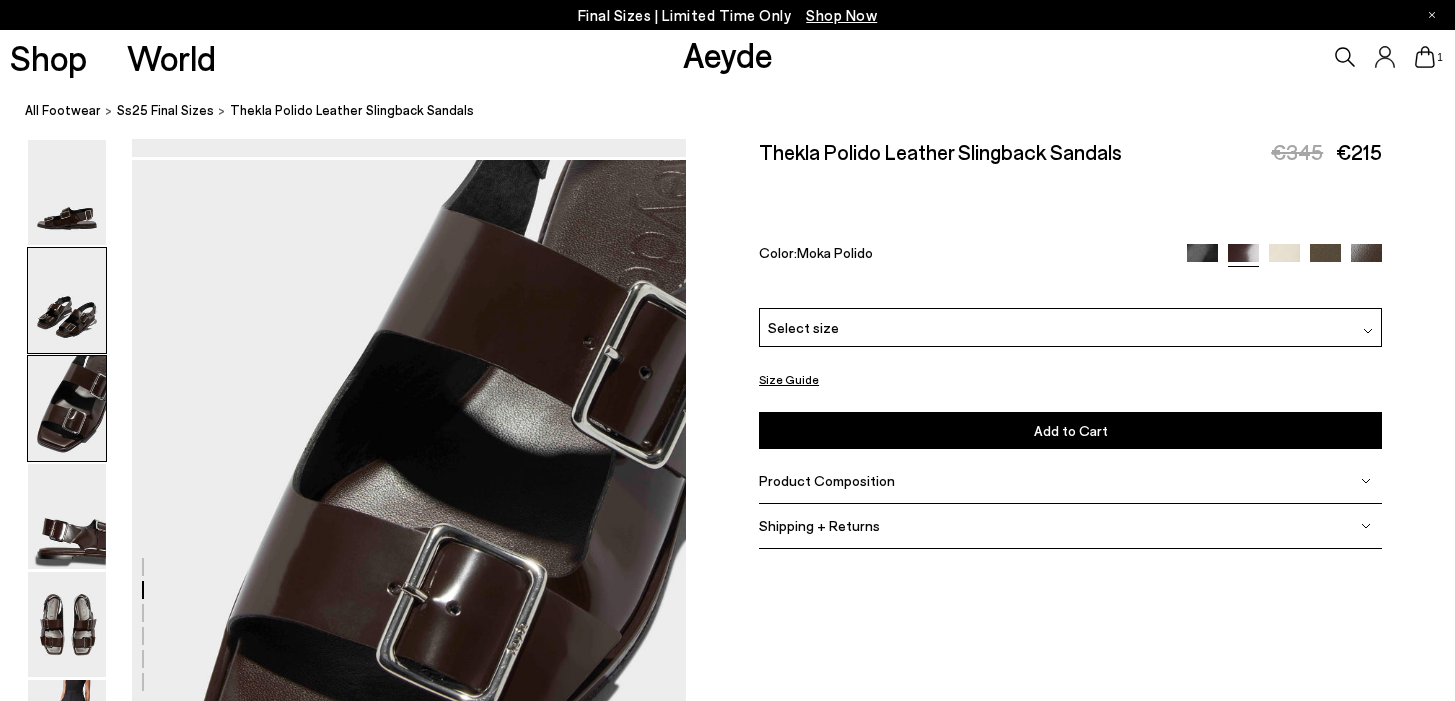 scroll, scrollTop: 1486, scrollLeft: 0, axis: vertical 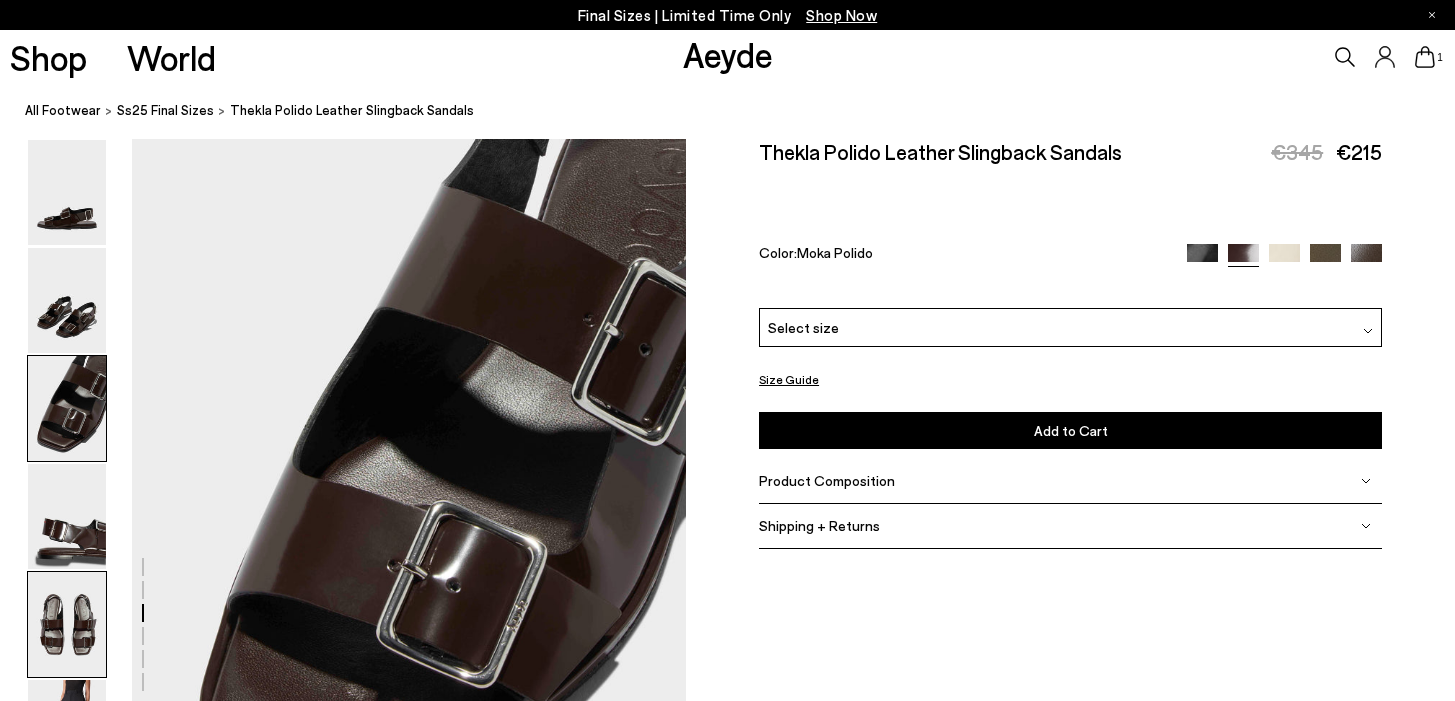 click at bounding box center [67, 624] 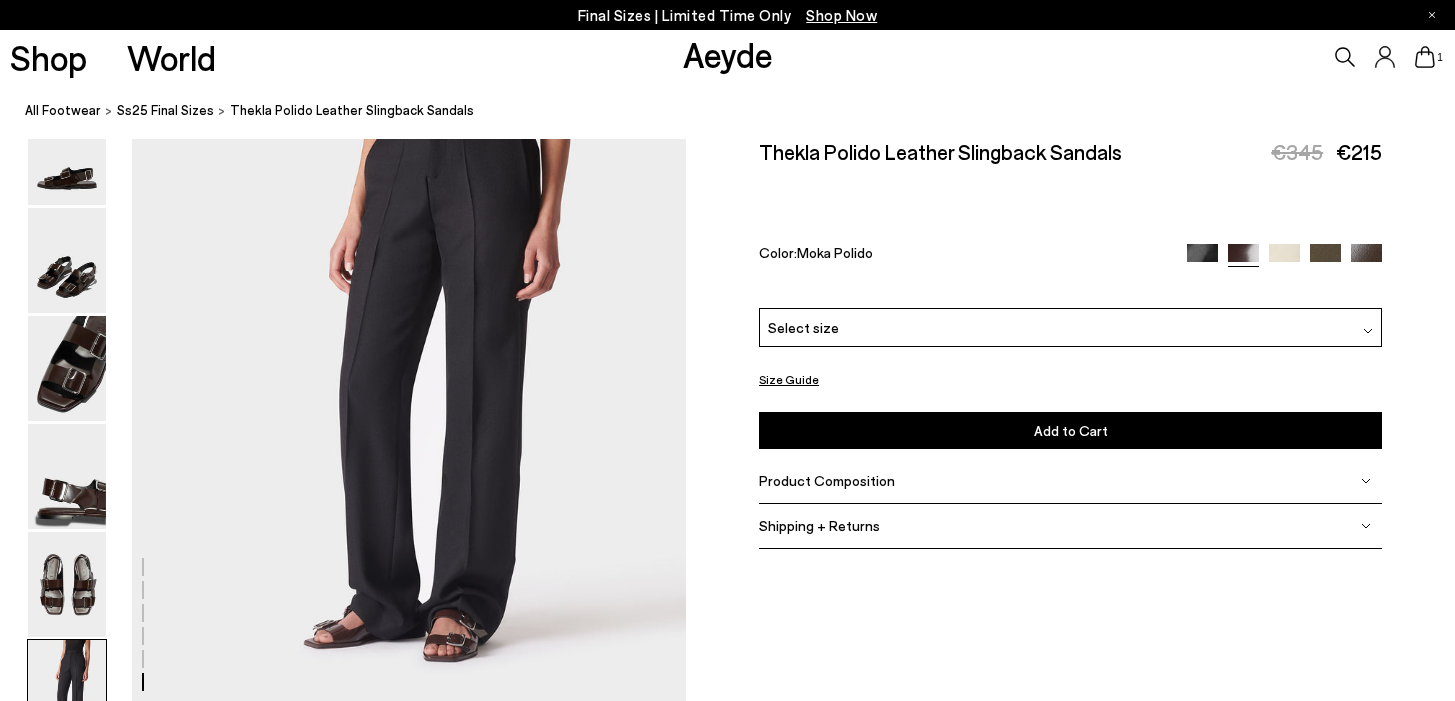 scroll, scrollTop: 3972, scrollLeft: 0, axis: vertical 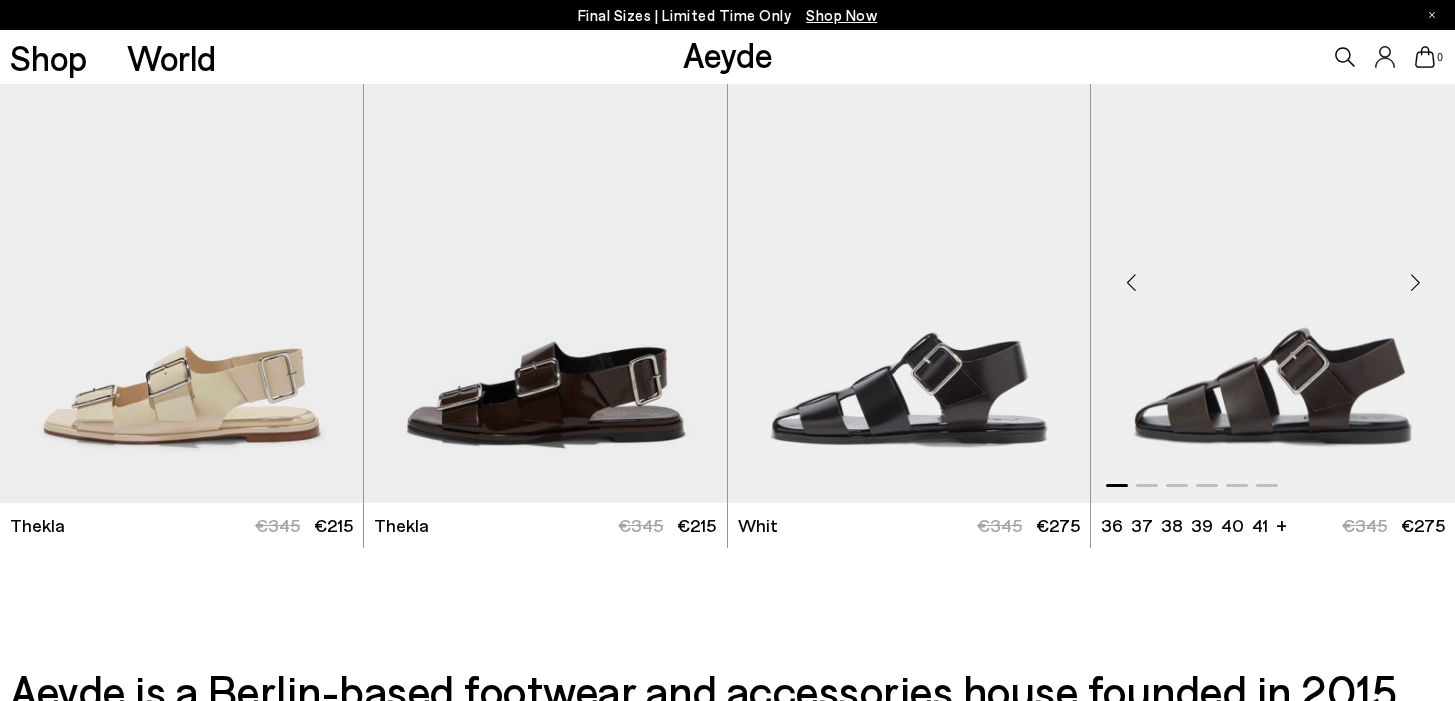 click at bounding box center (1273, 275) 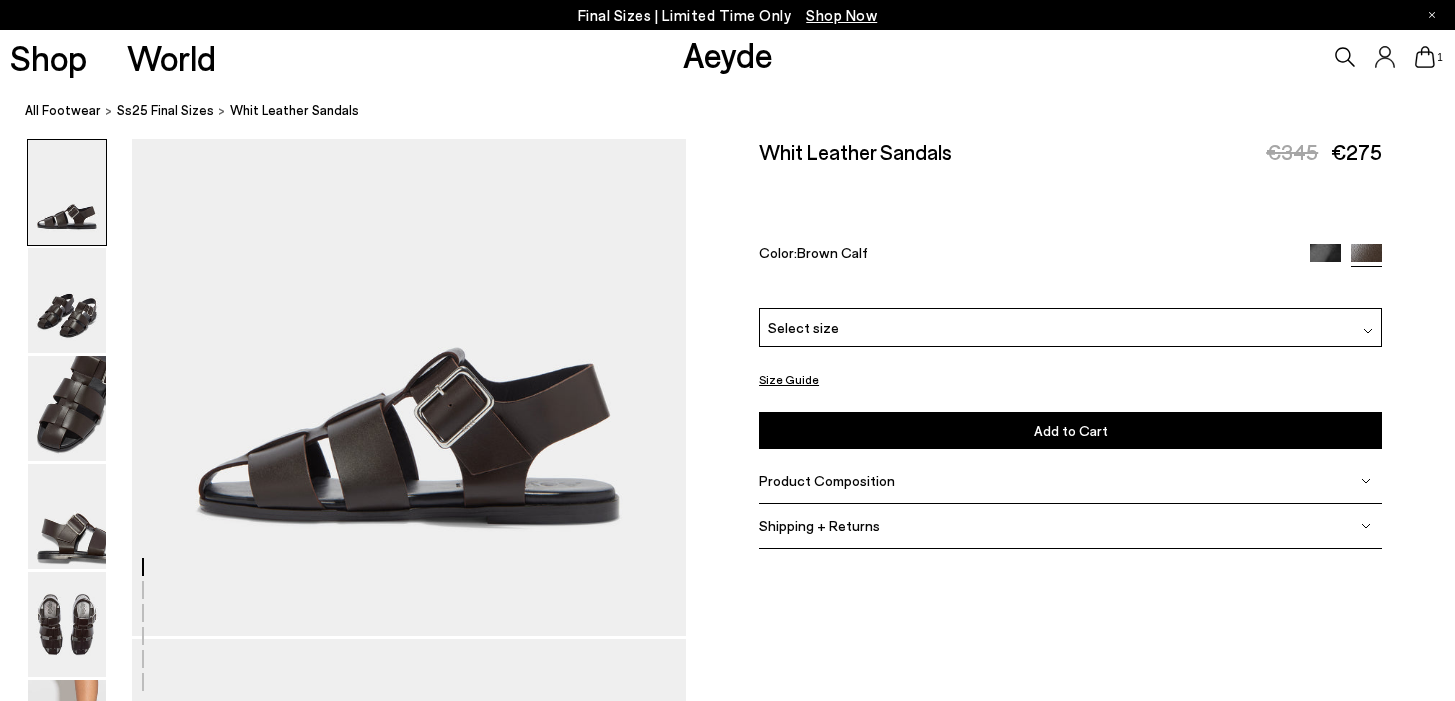 scroll, scrollTop: 263, scrollLeft: 0, axis: vertical 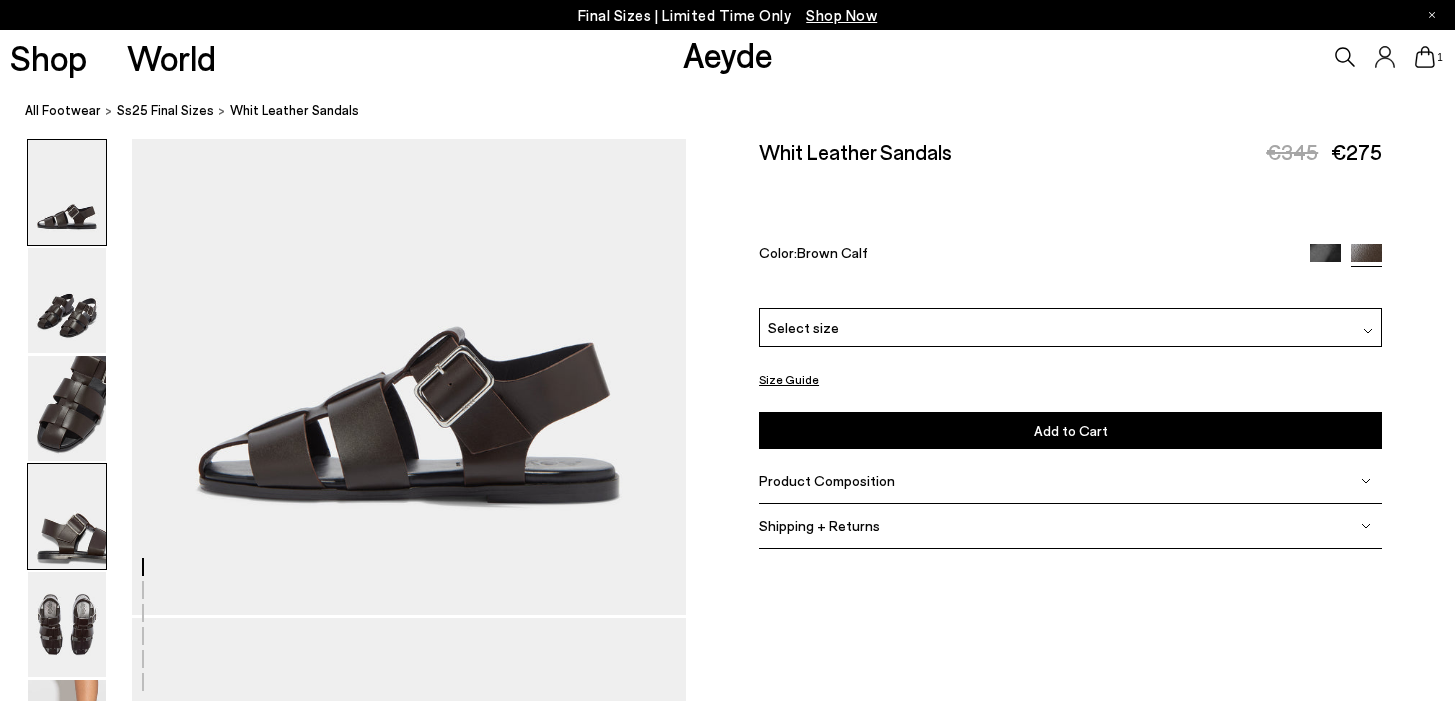 click at bounding box center [67, 516] 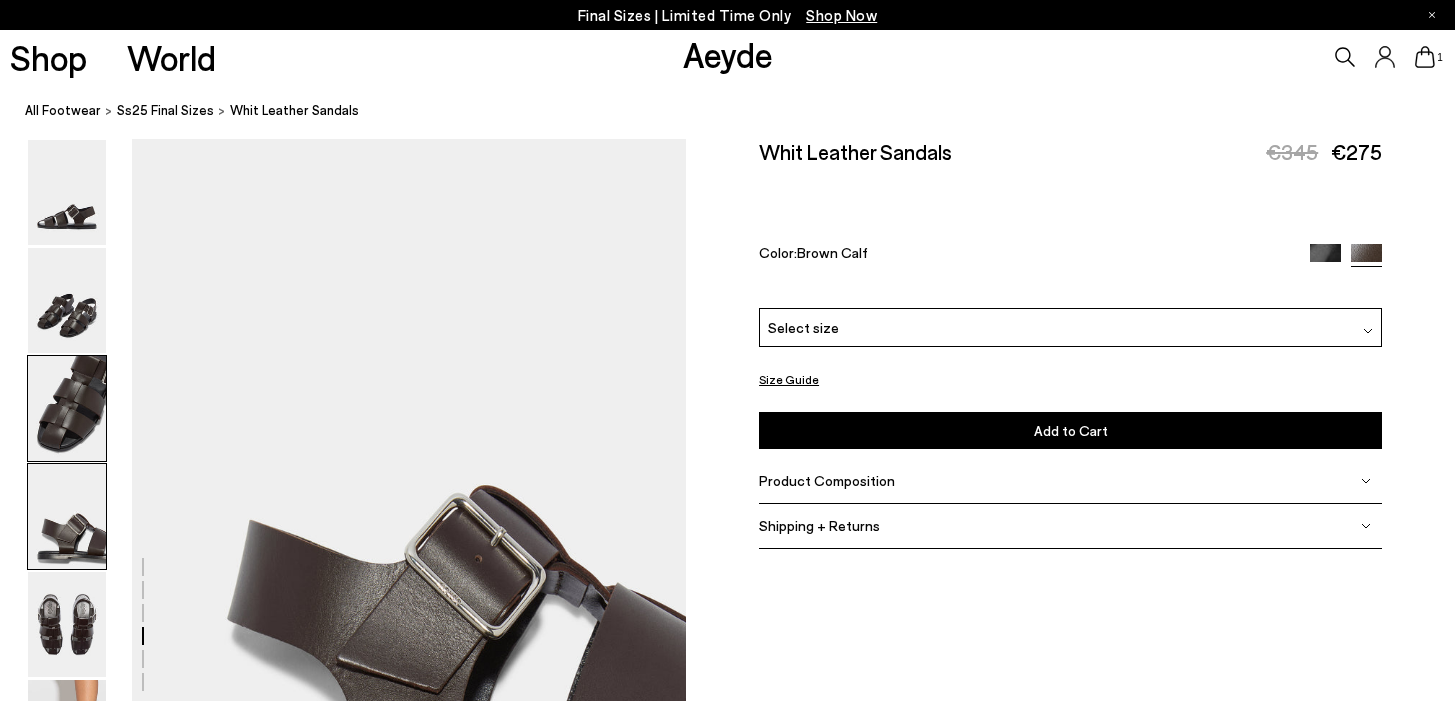click at bounding box center (67, 408) 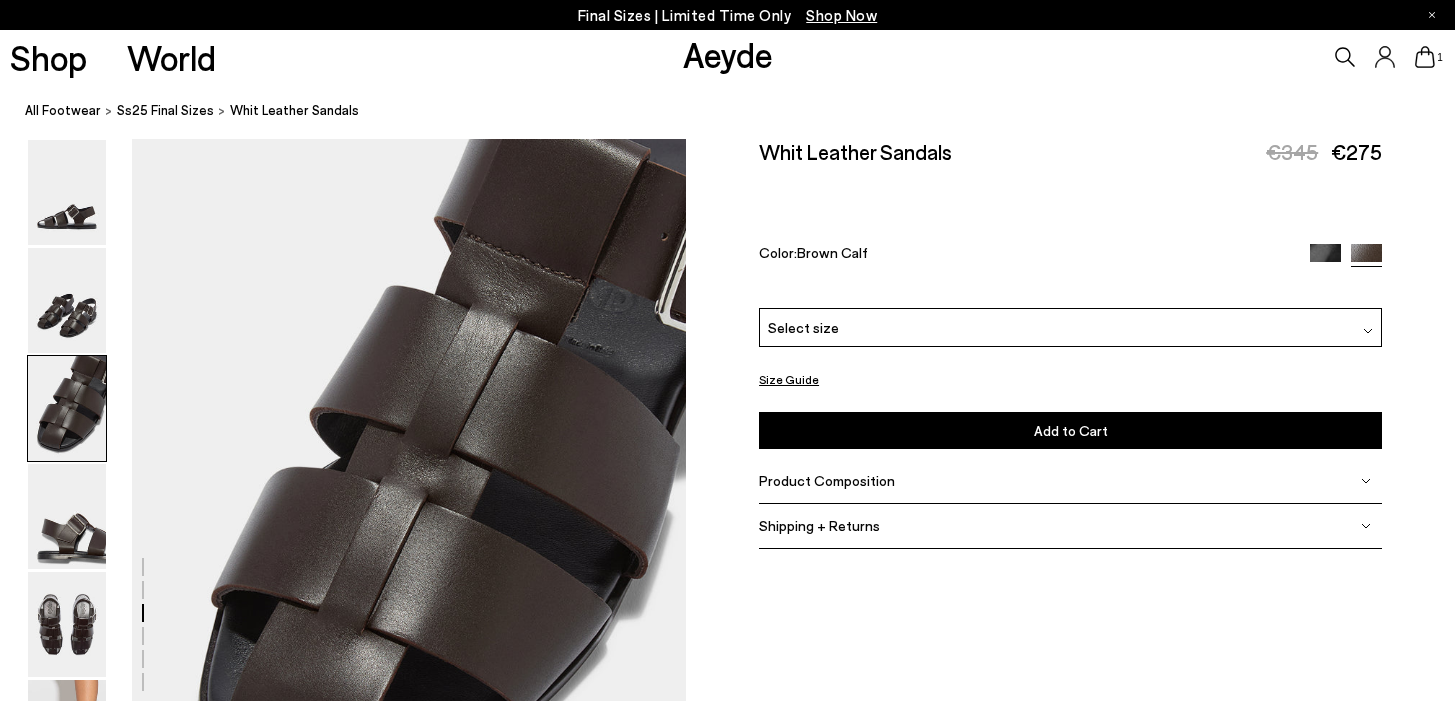 scroll, scrollTop: 1486, scrollLeft: 0, axis: vertical 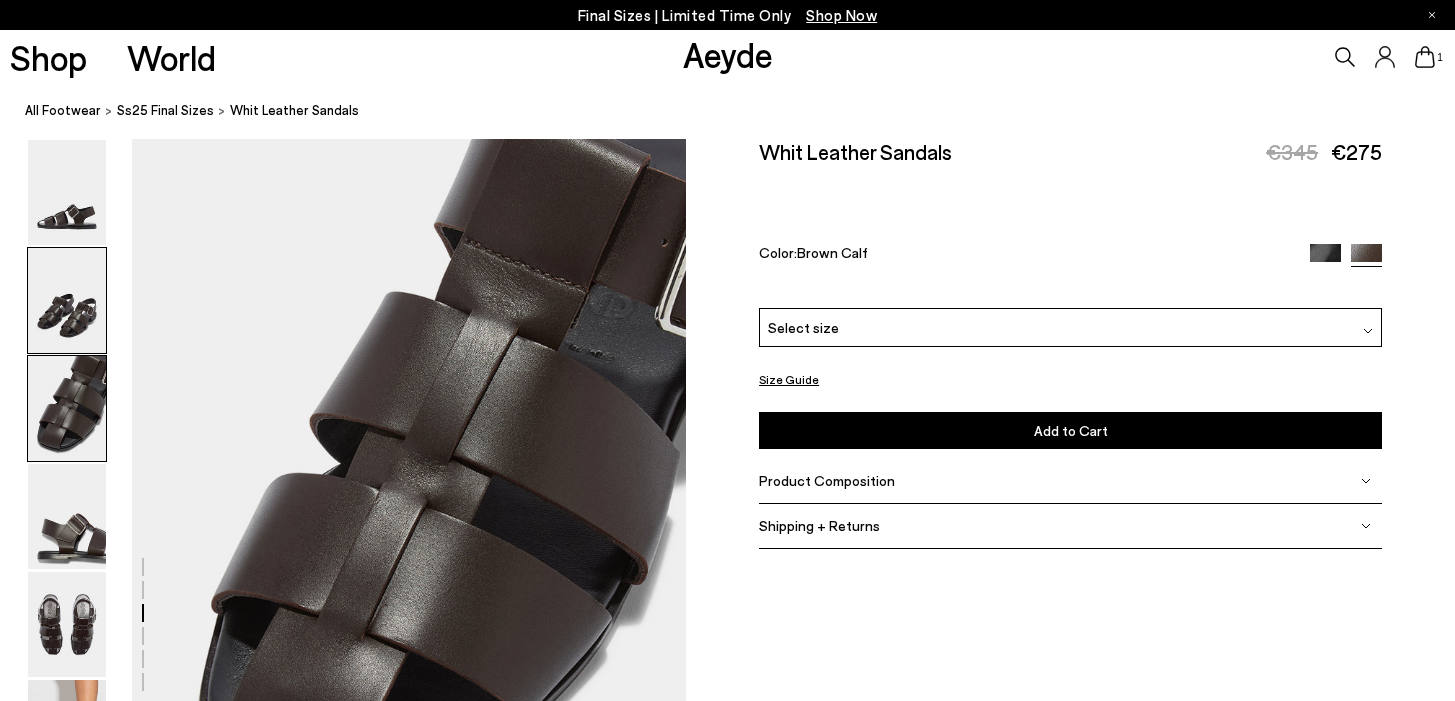 click at bounding box center [67, 300] 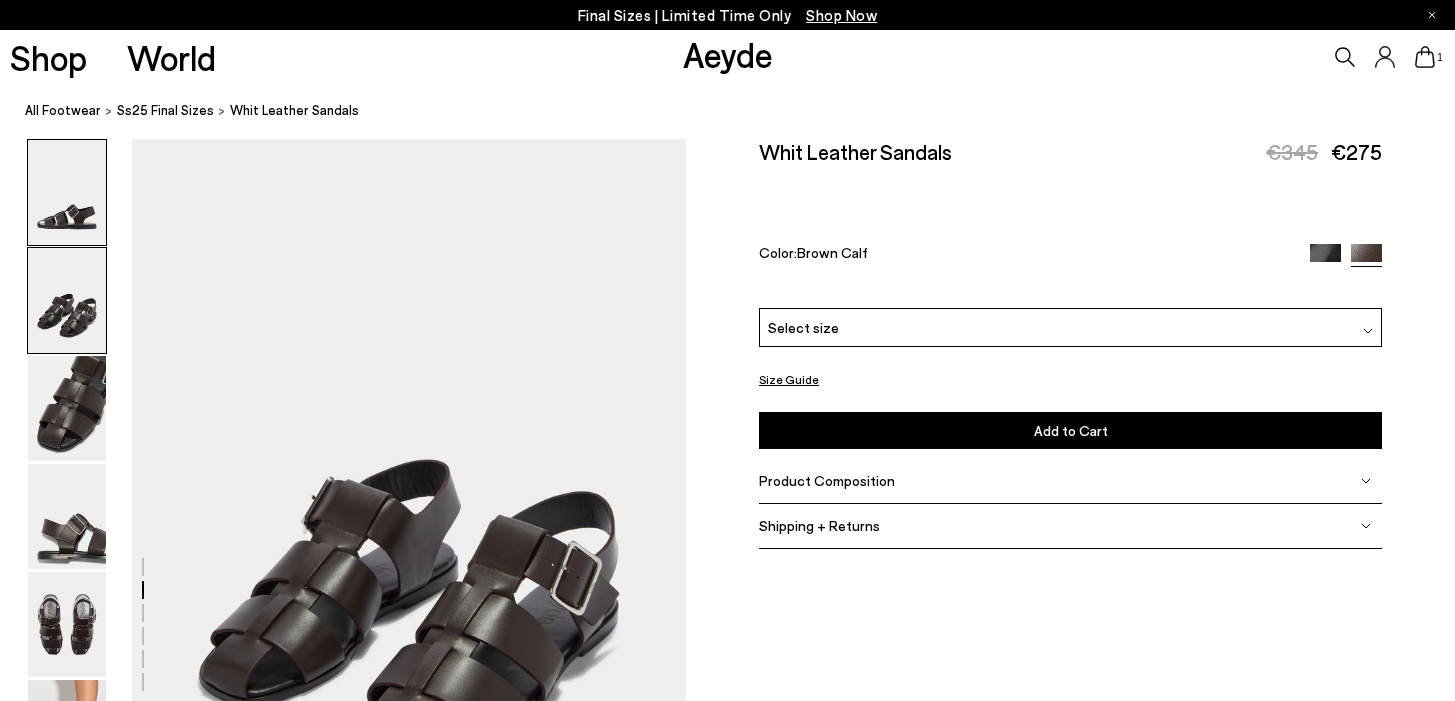click at bounding box center [67, 192] 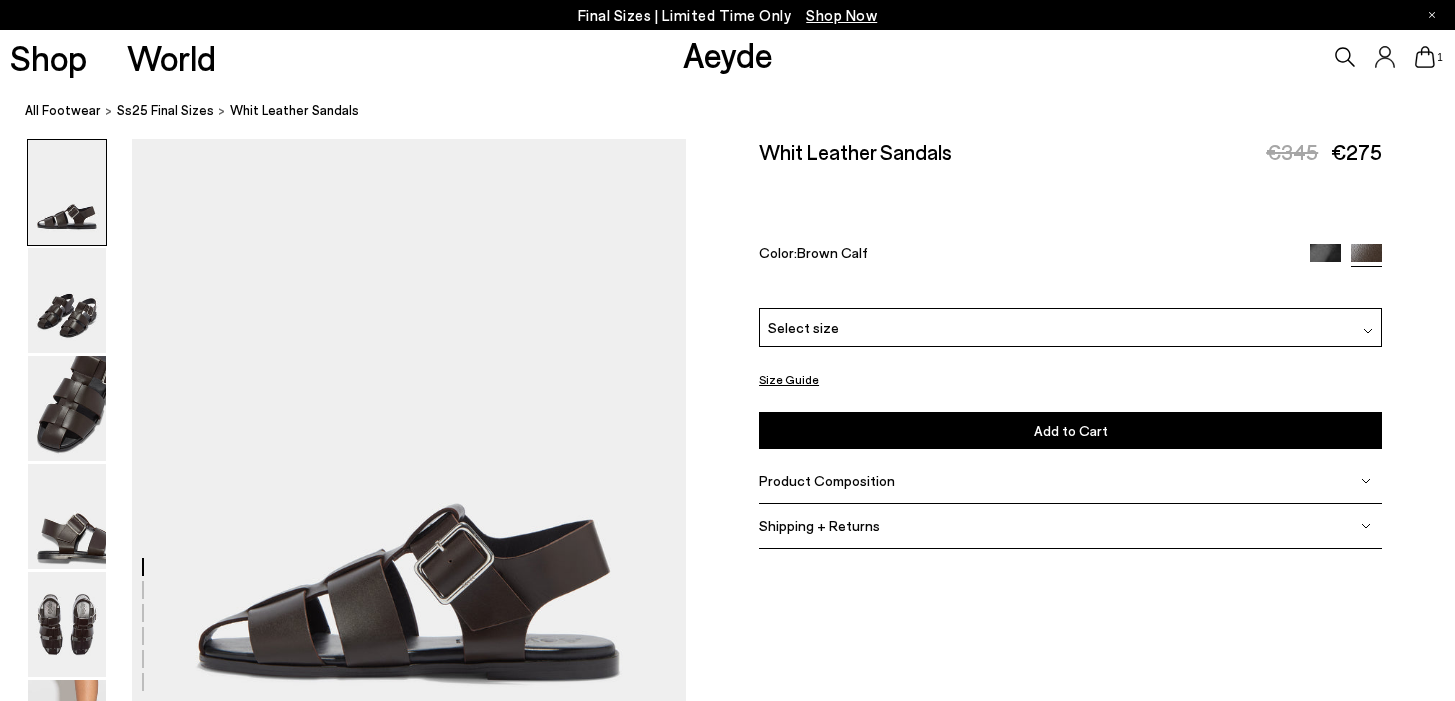 scroll, scrollTop: 183, scrollLeft: 0, axis: vertical 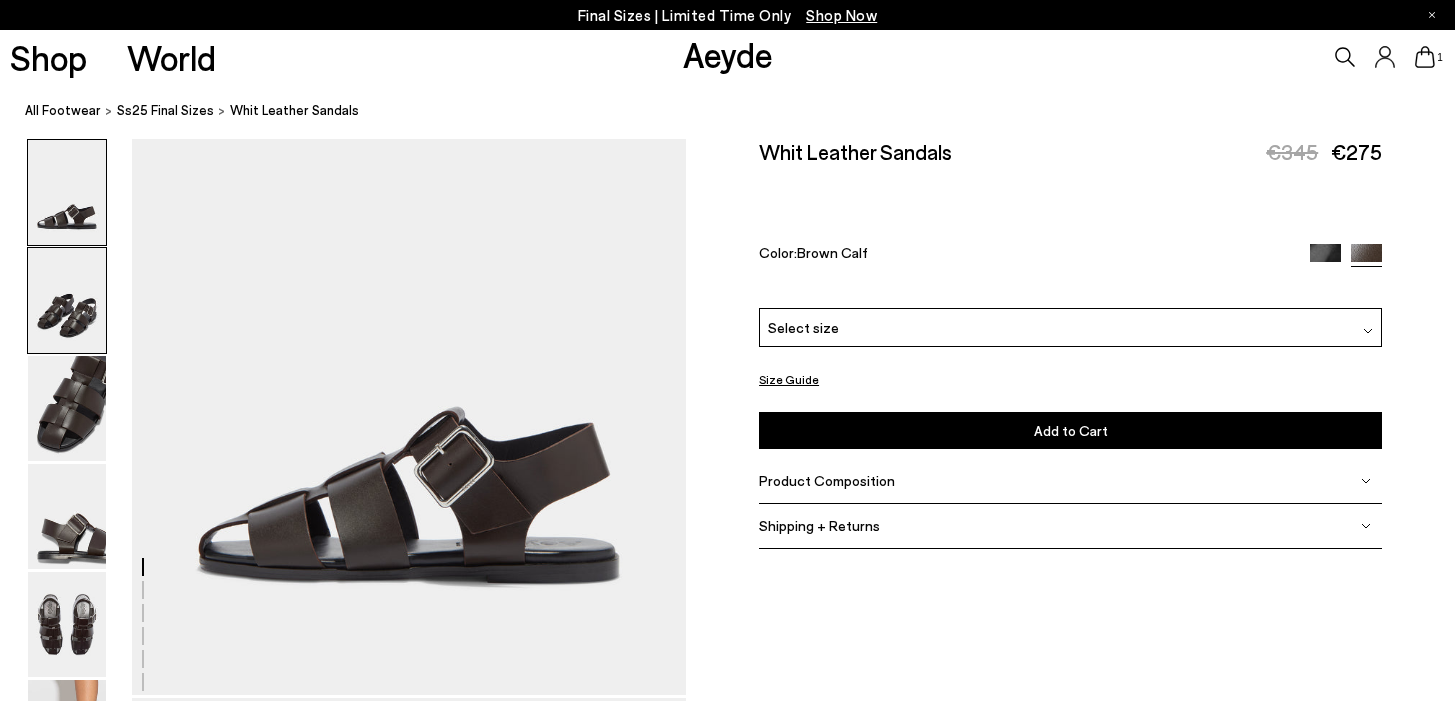 click at bounding box center [67, 300] 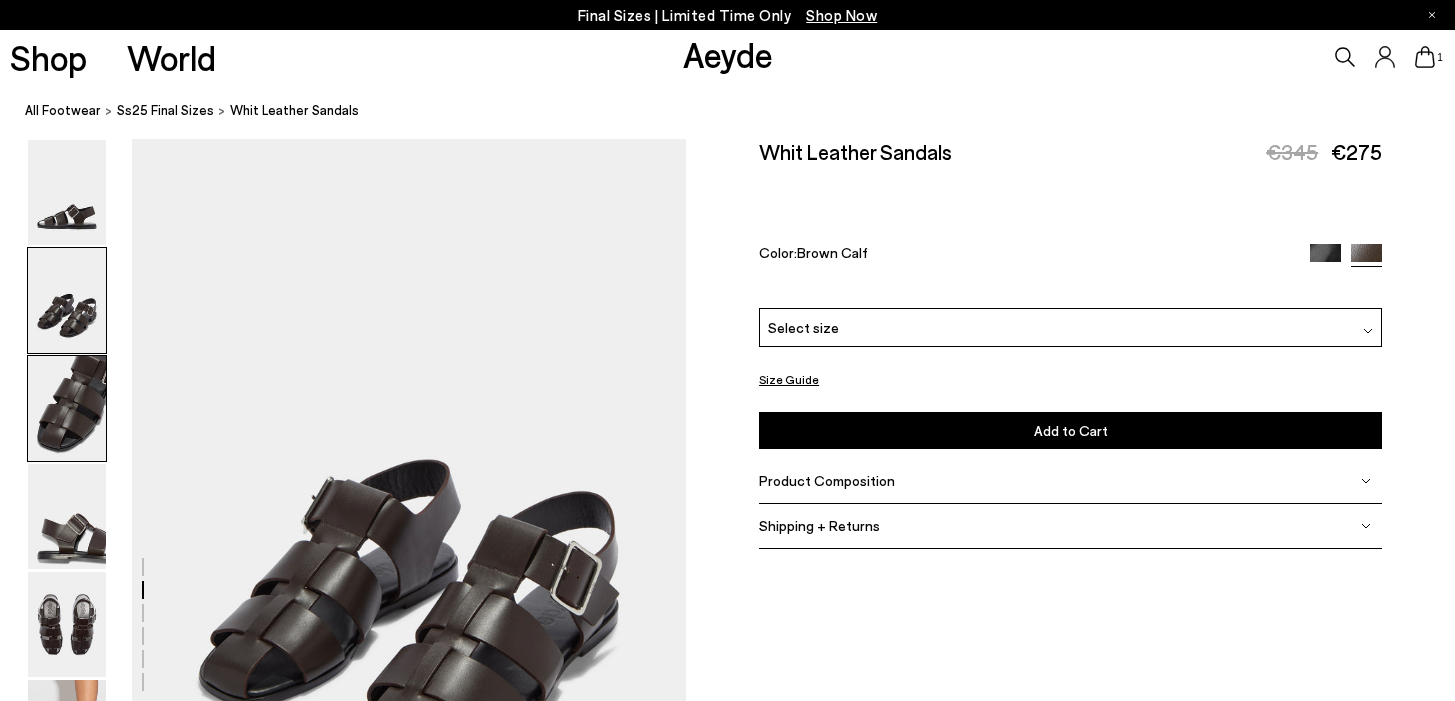 click at bounding box center (67, 408) 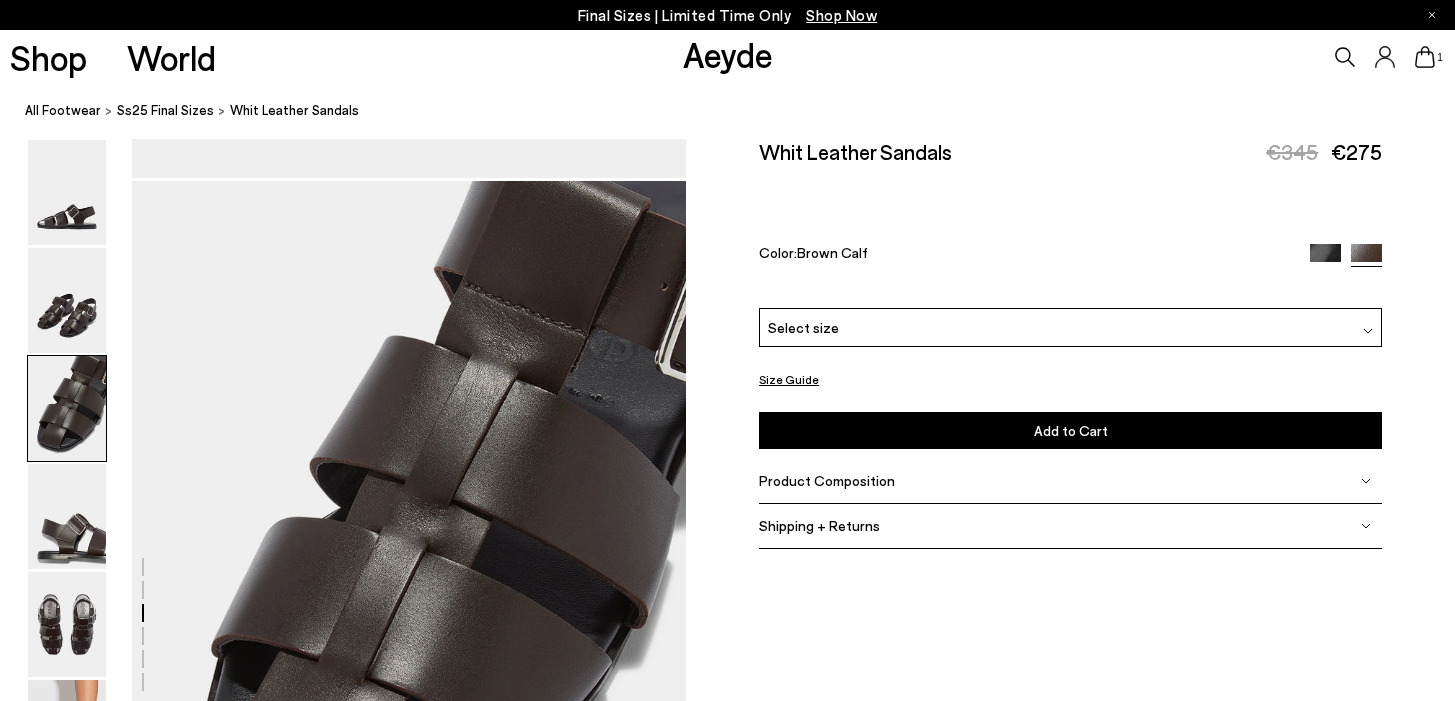 scroll, scrollTop: 1486, scrollLeft: 0, axis: vertical 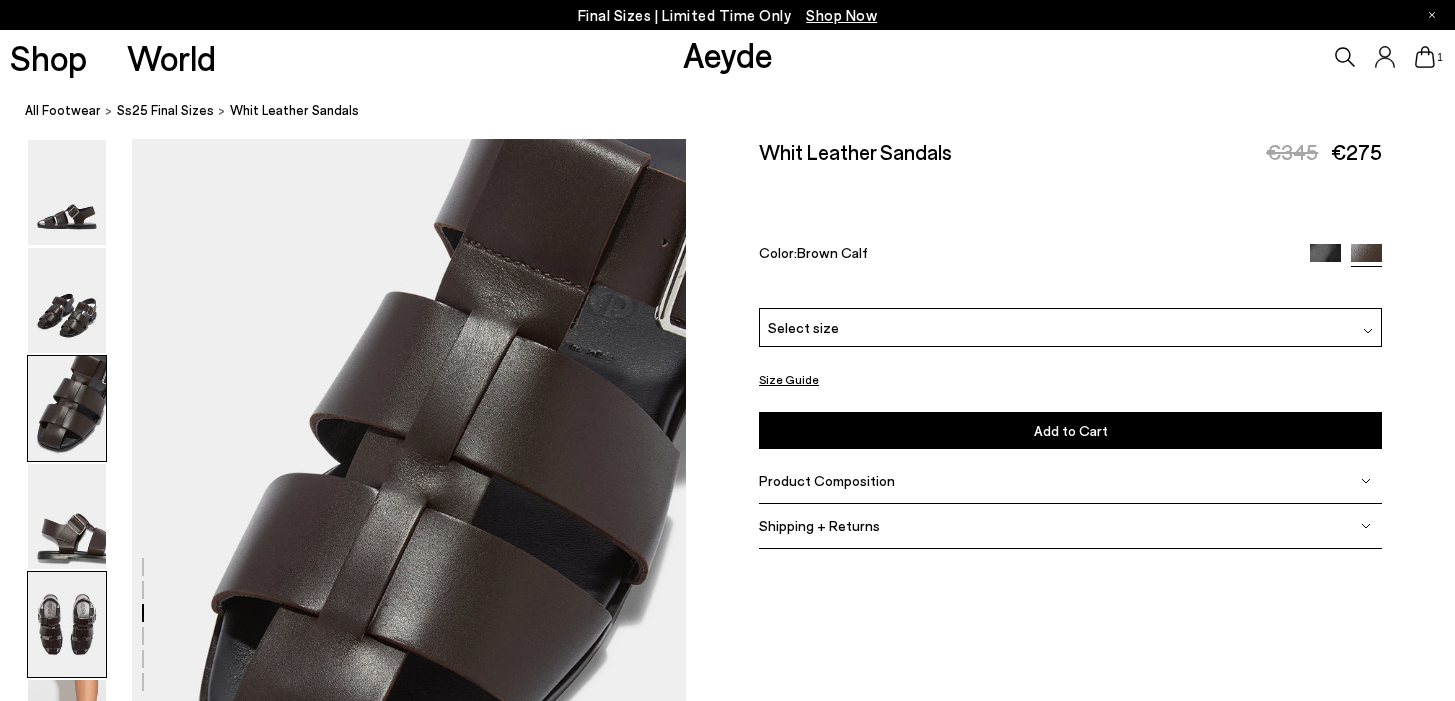 click at bounding box center (67, 624) 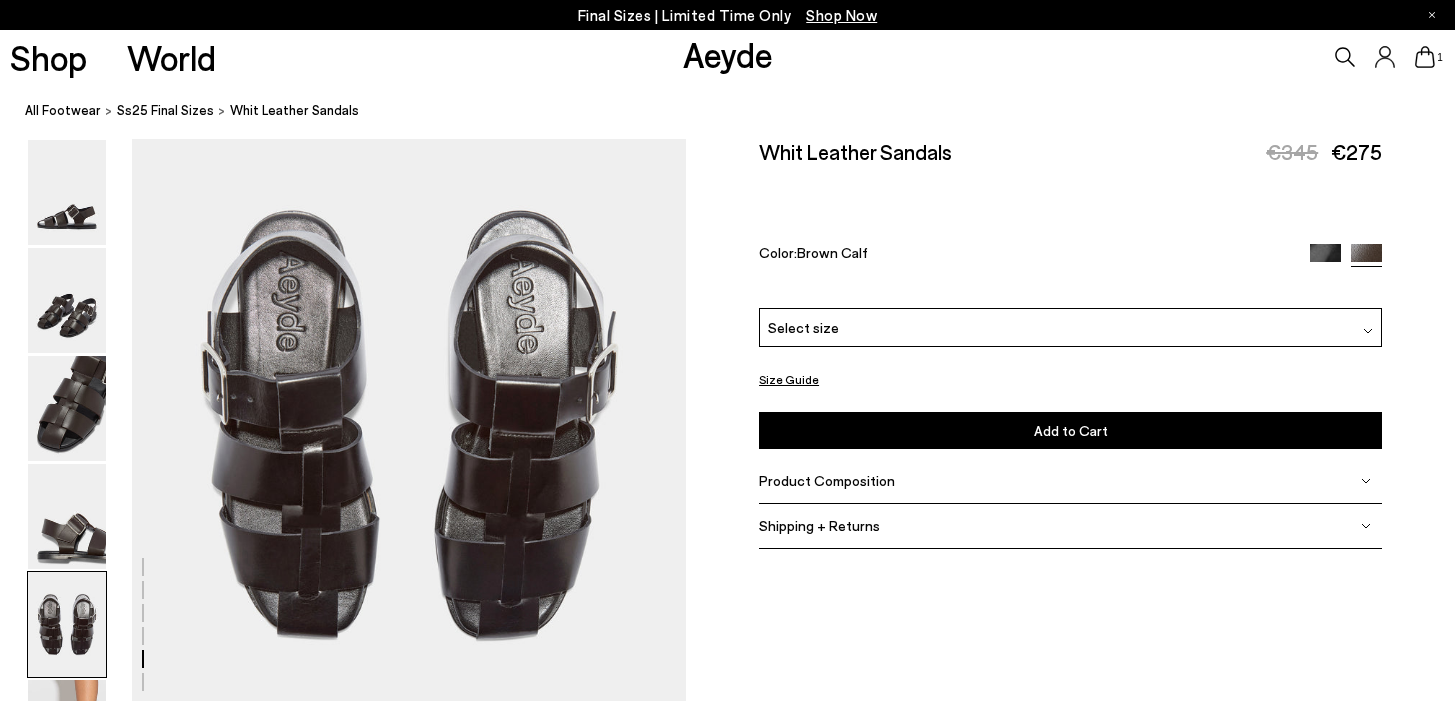 scroll, scrollTop: 3092, scrollLeft: 0, axis: vertical 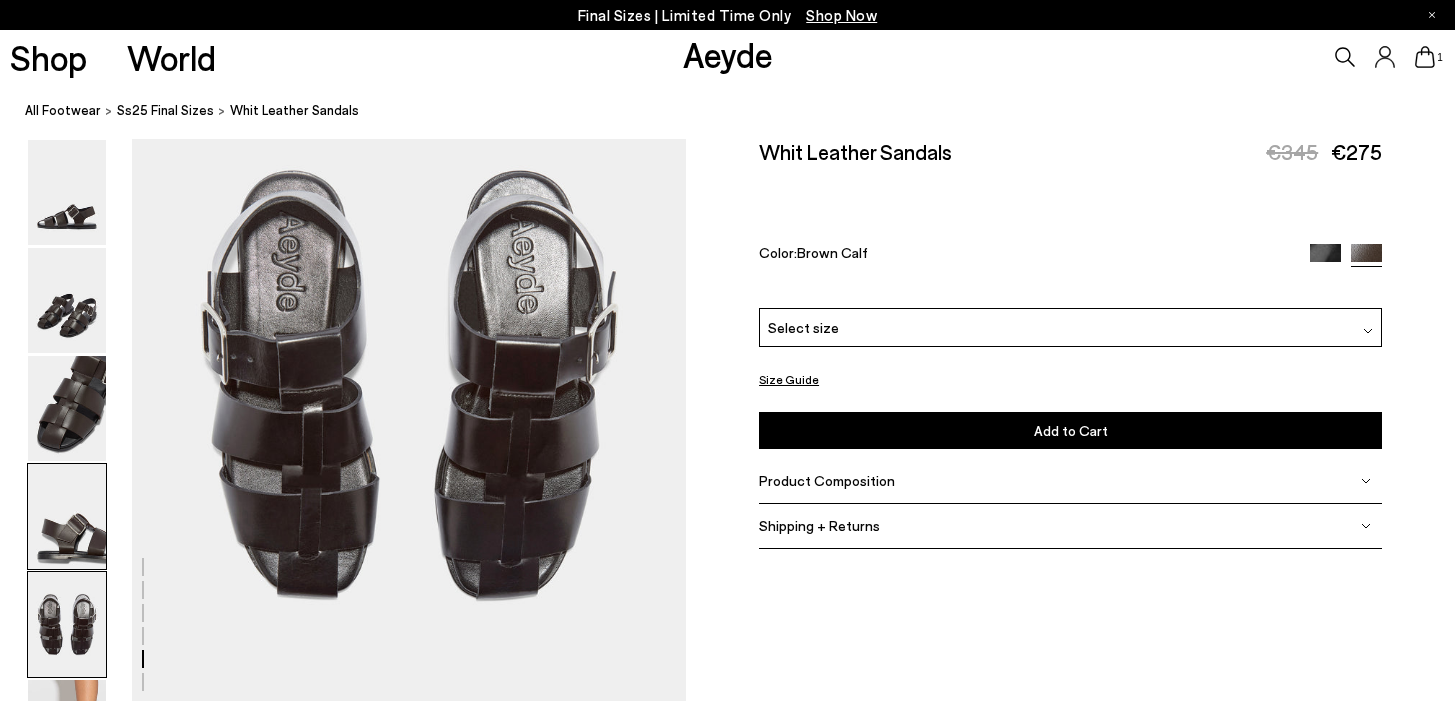 click at bounding box center [67, 516] 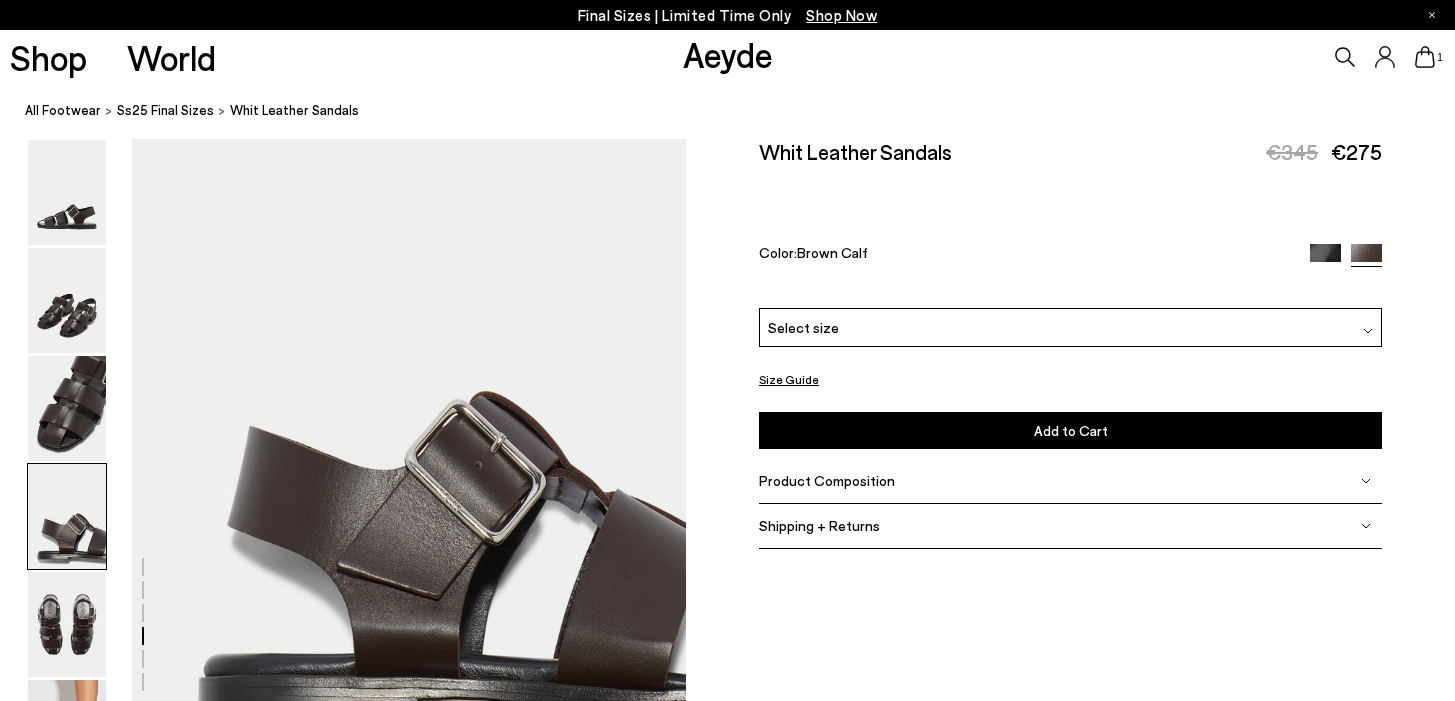 scroll, scrollTop: 2228, scrollLeft: 0, axis: vertical 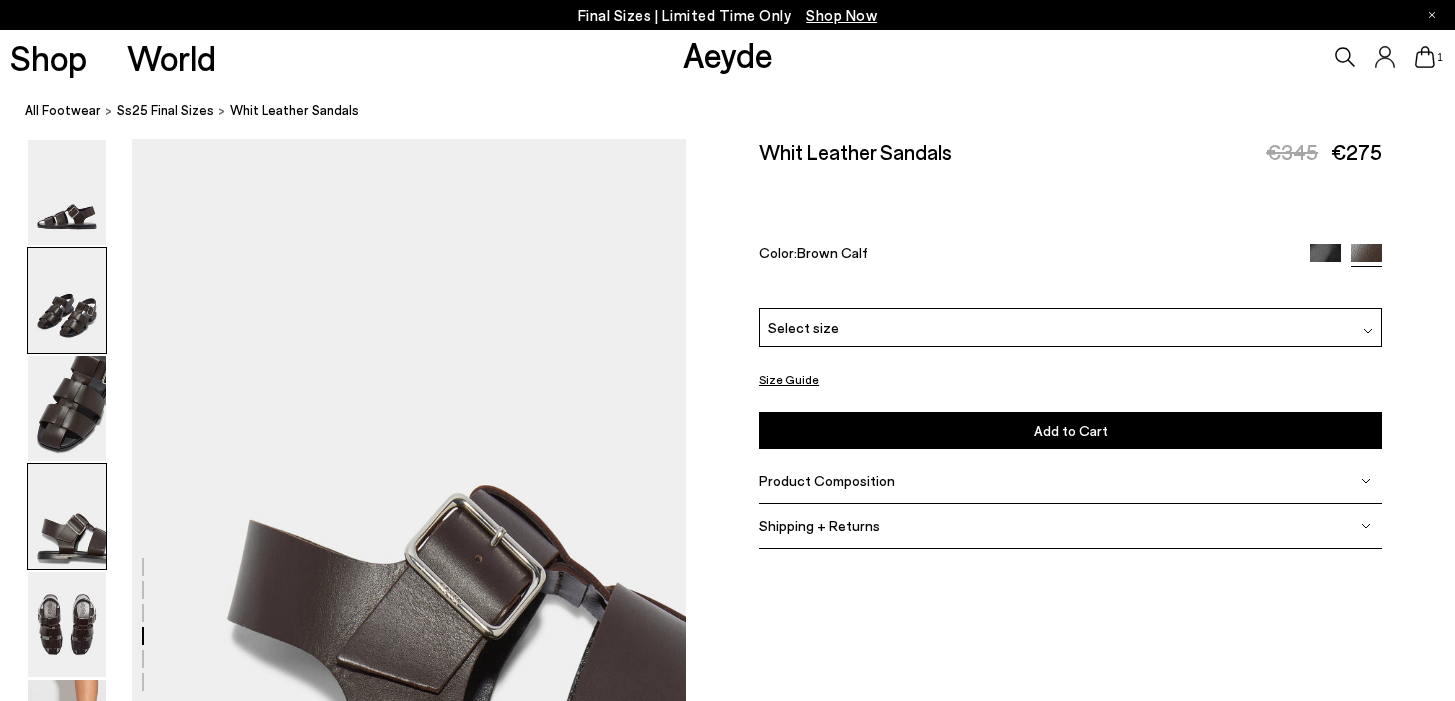 click at bounding box center [67, 300] 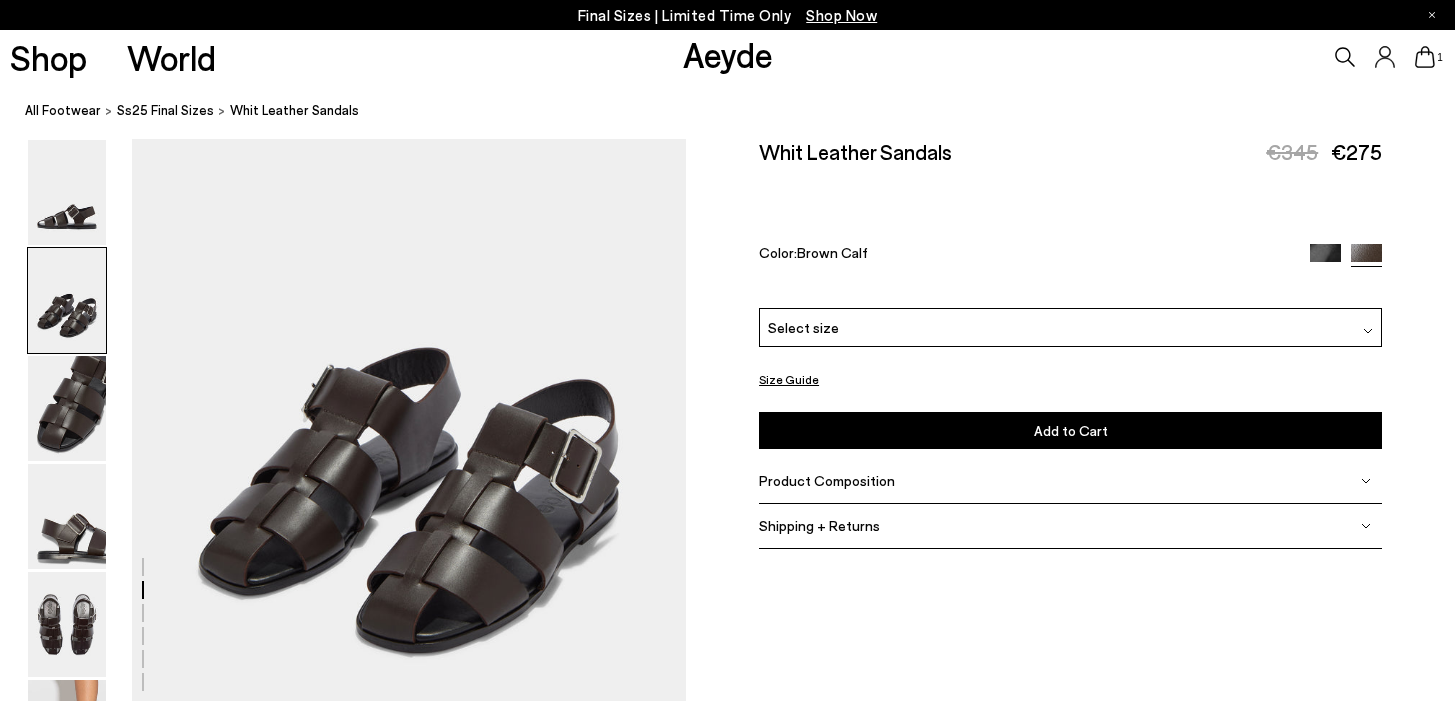 scroll, scrollTop: 891, scrollLeft: 0, axis: vertical 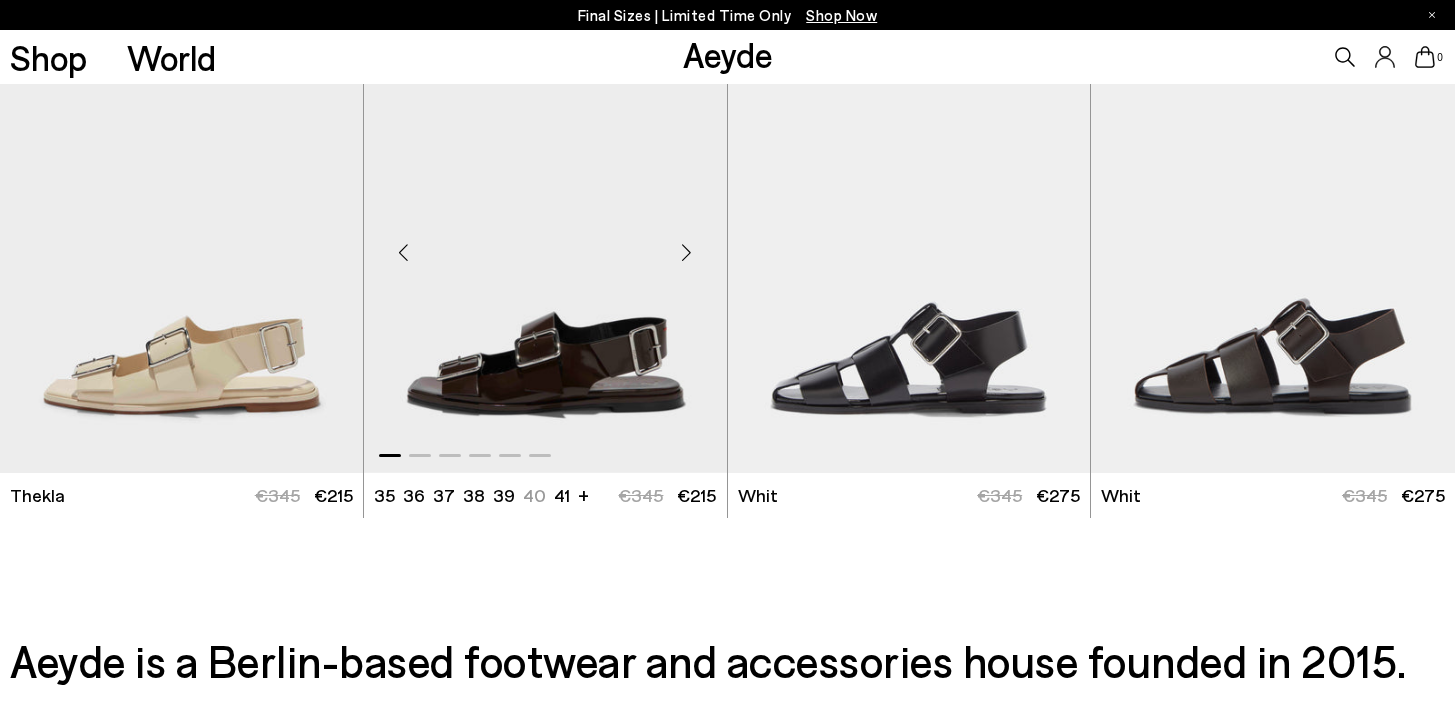 click at bounding box center [545, 245] 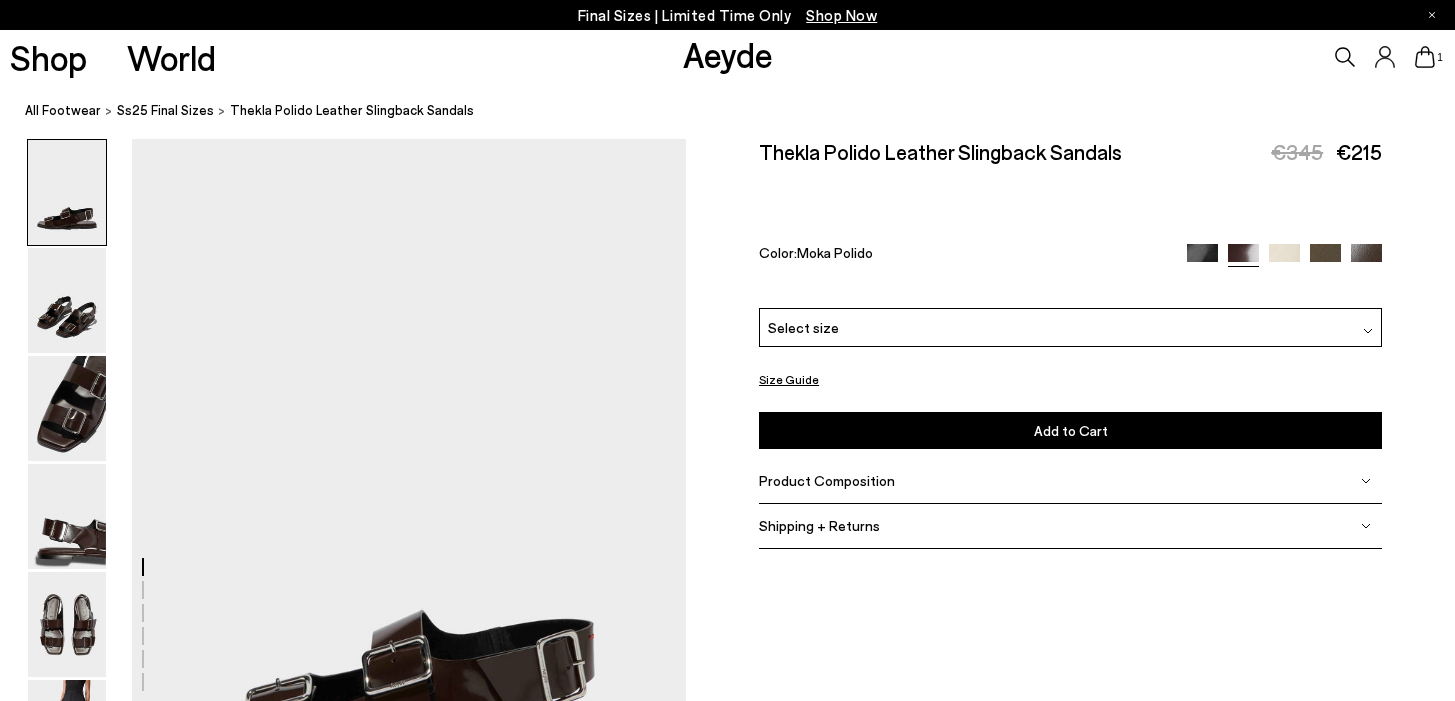 scroll, scrollTop: 0, scrollLeft: 0, axis: both 